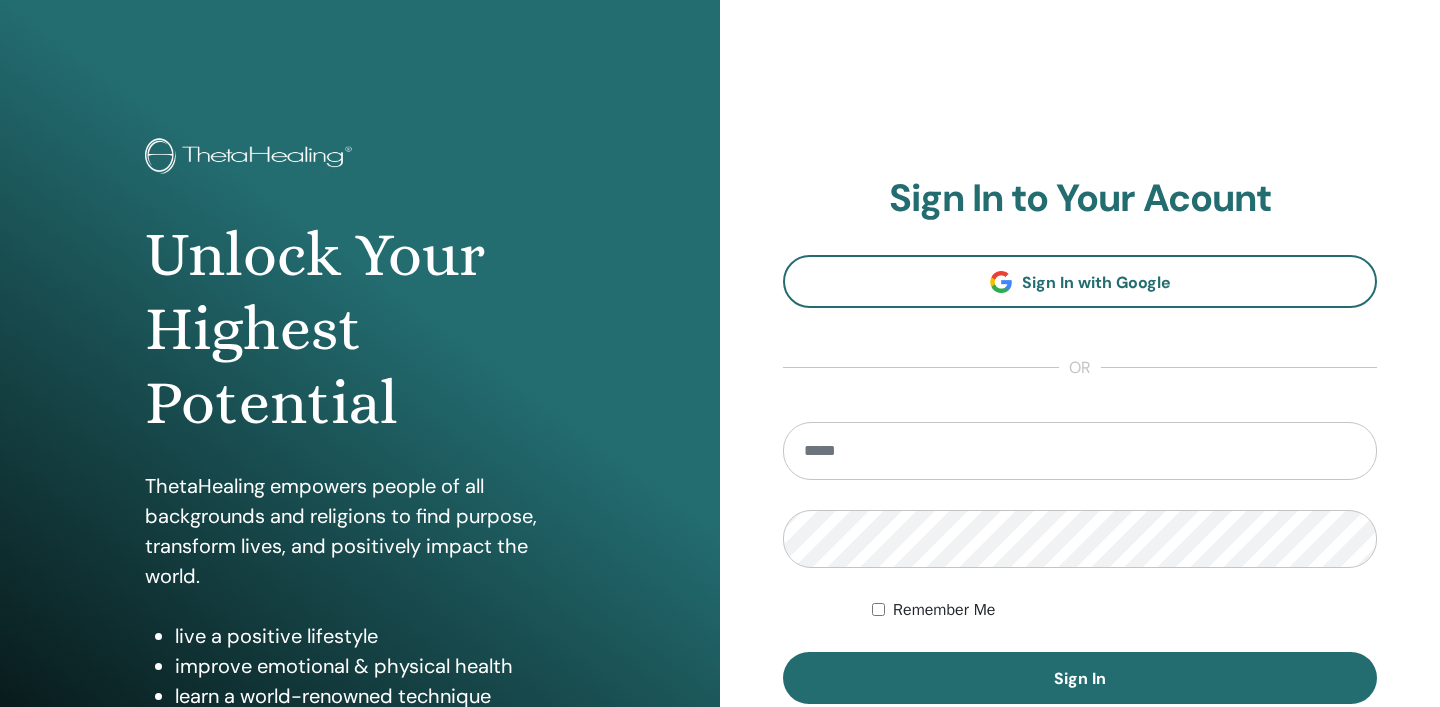 scroll, scrollTop: 0, scrollLeft: 0, axis: both 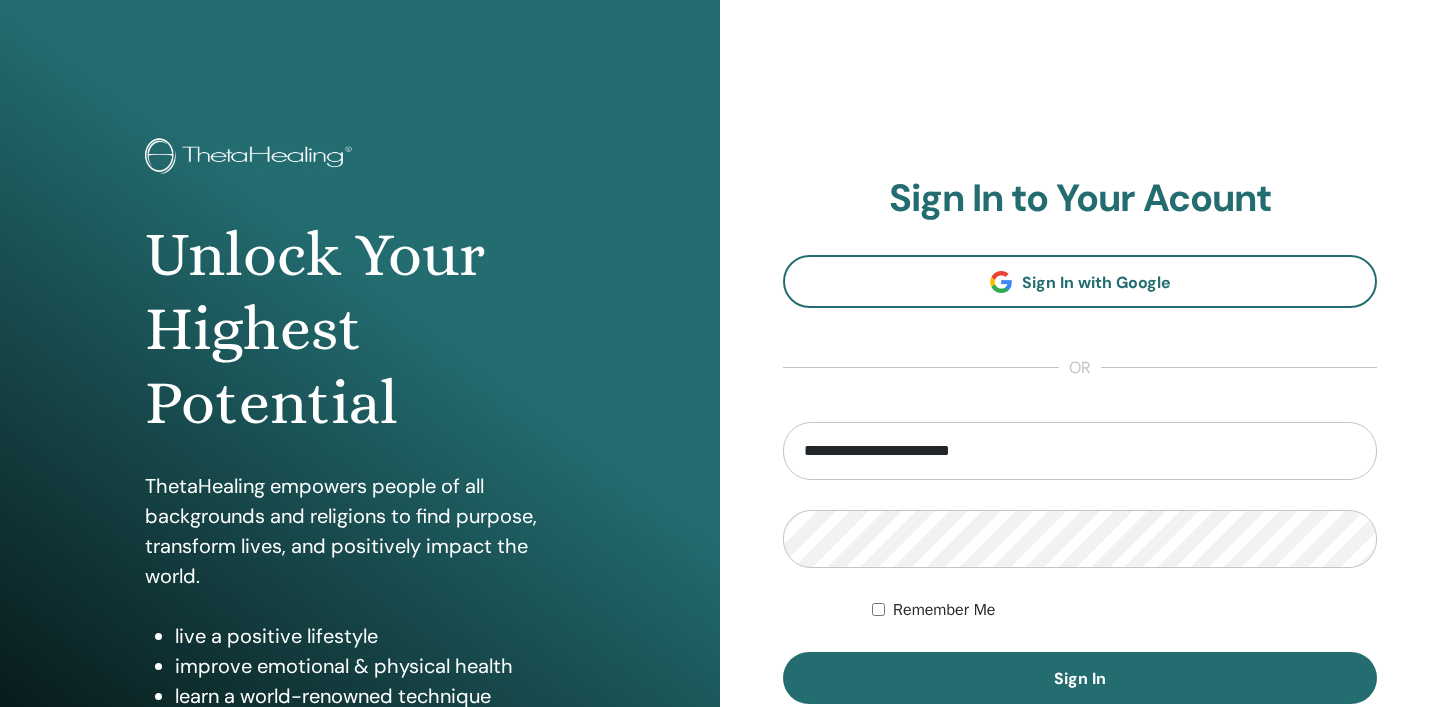click on "Remember Me" at bounding box center [1124, 610] 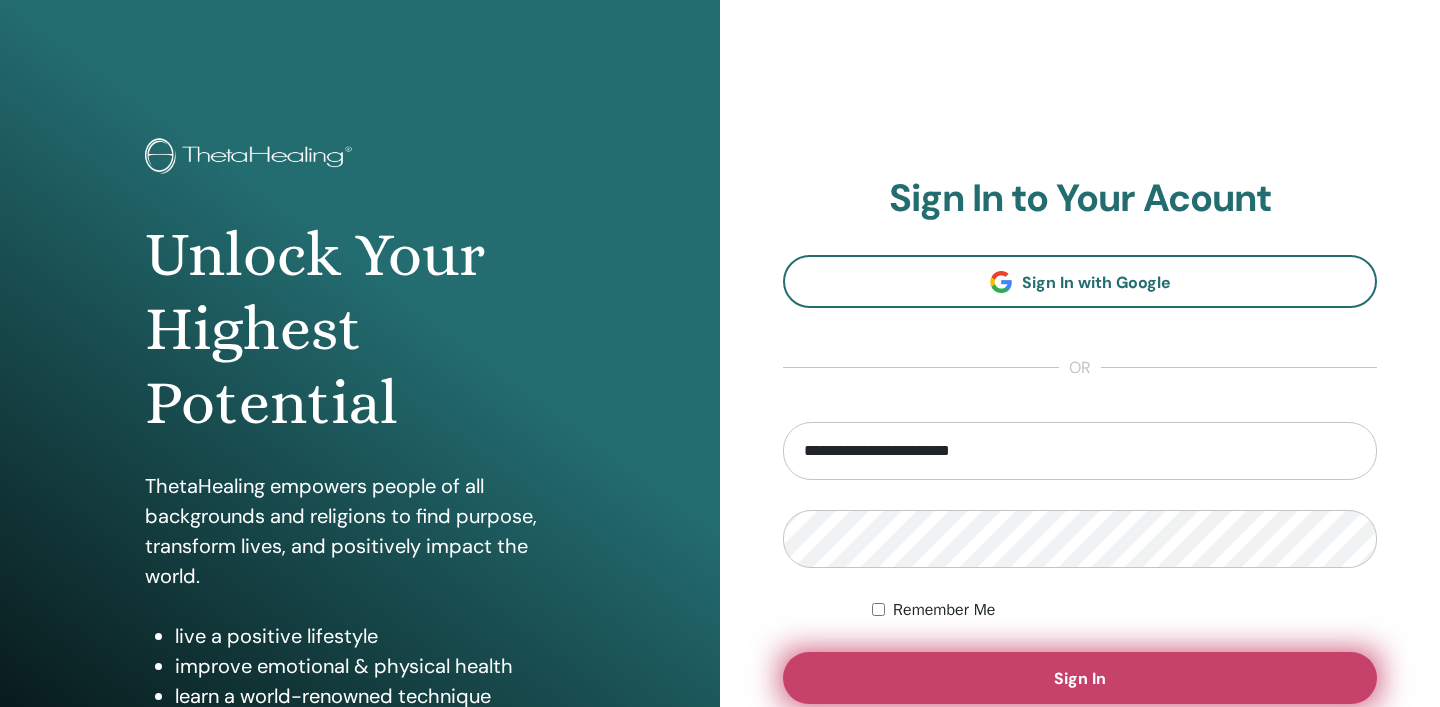 click on "Sign In" at bounding box center (1080, 678) 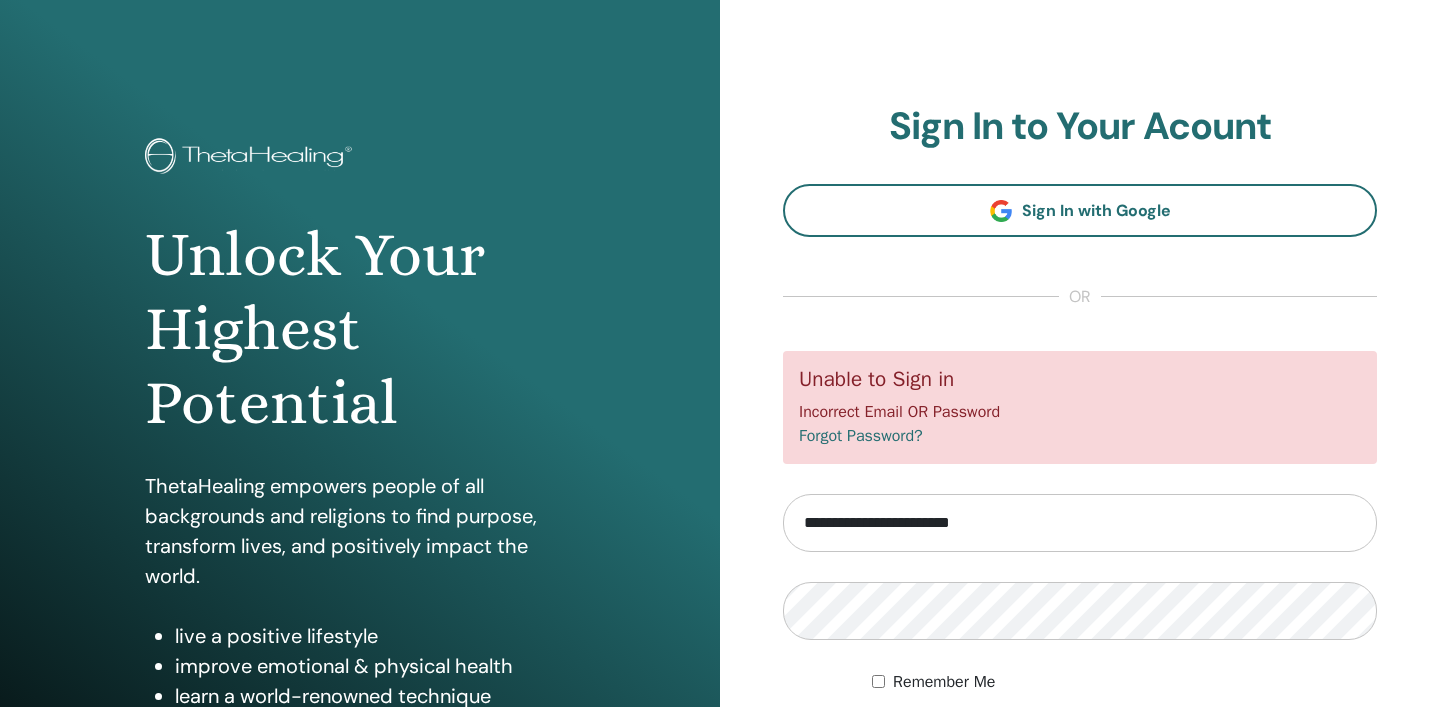 scroll, scrollTop: 0, scrollLeft: 0, axis: both 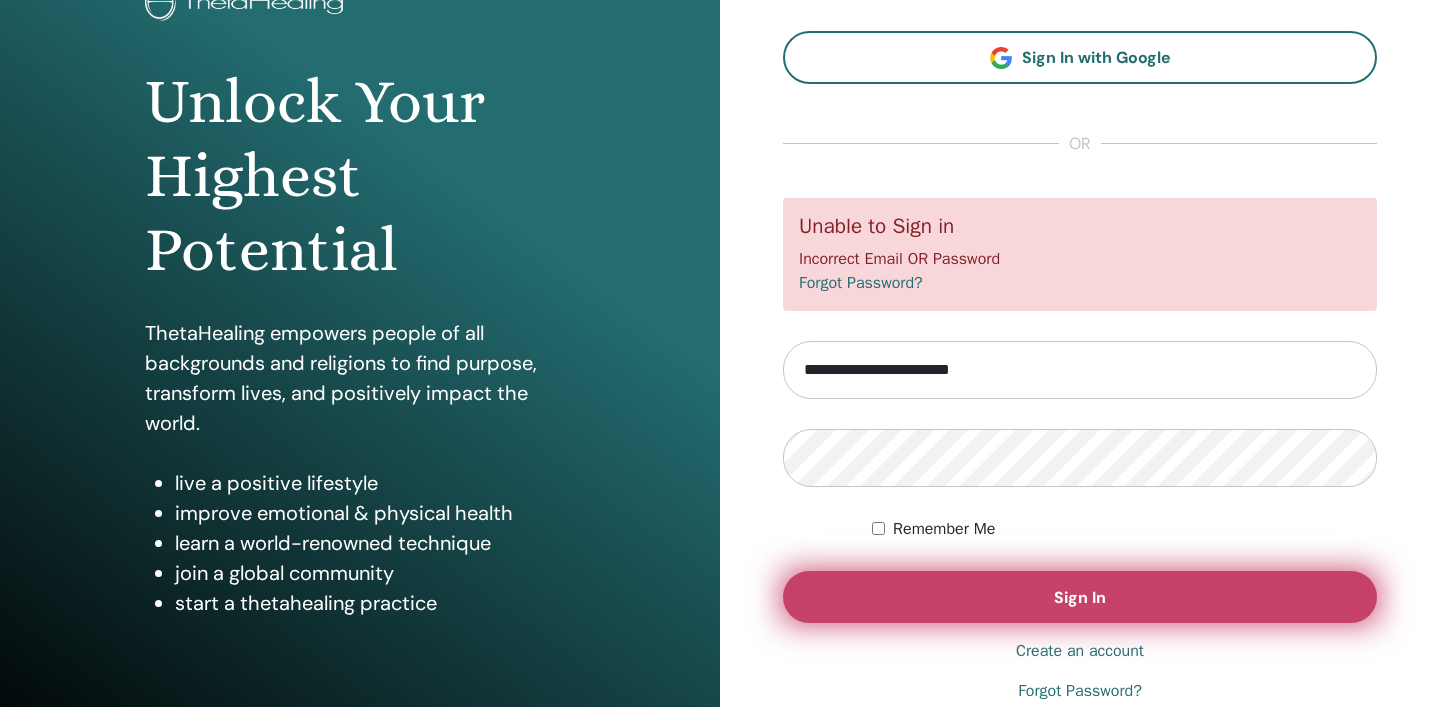 click on "Sign In" at bounding box center [1080, 597] 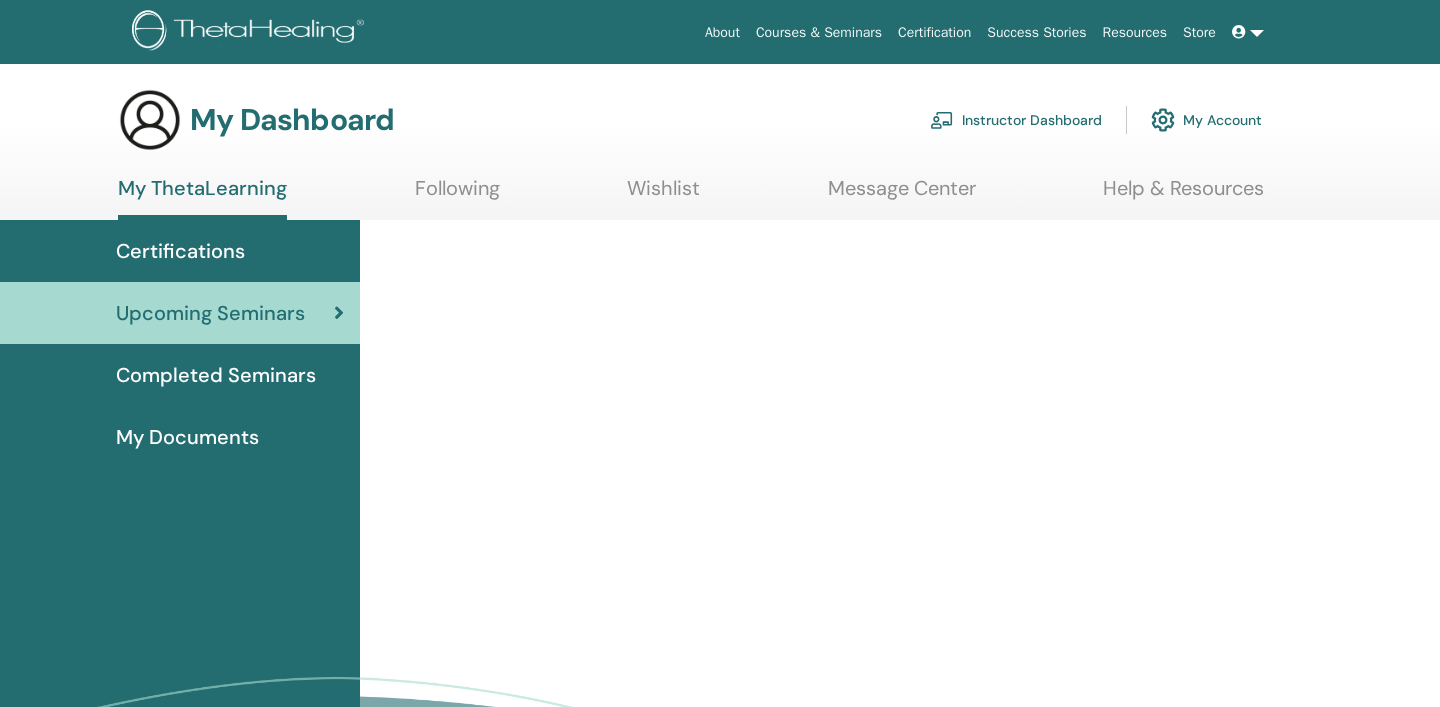 scroll, scrollTop: 0, scrollLeft: 0, axis: both 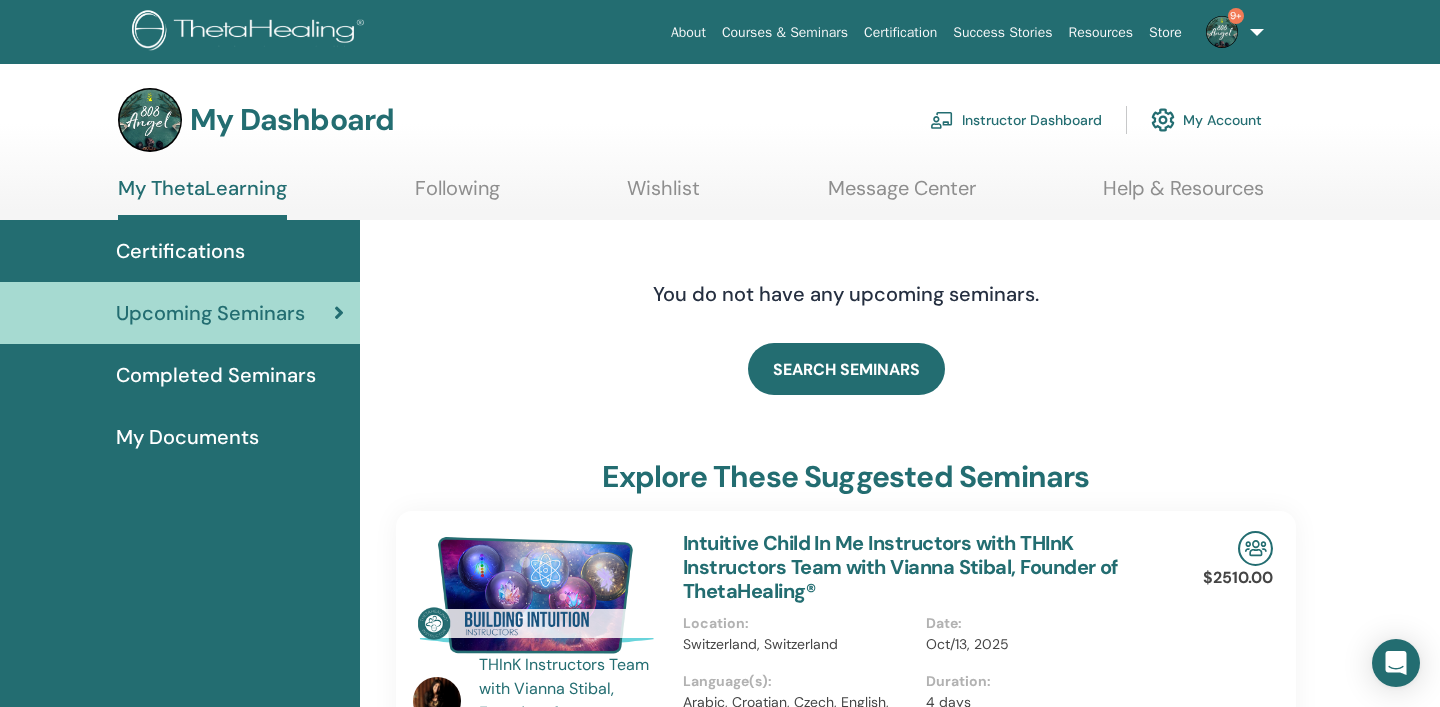 click on "Instructor Dashboard" at bounding box center (1016, 120) 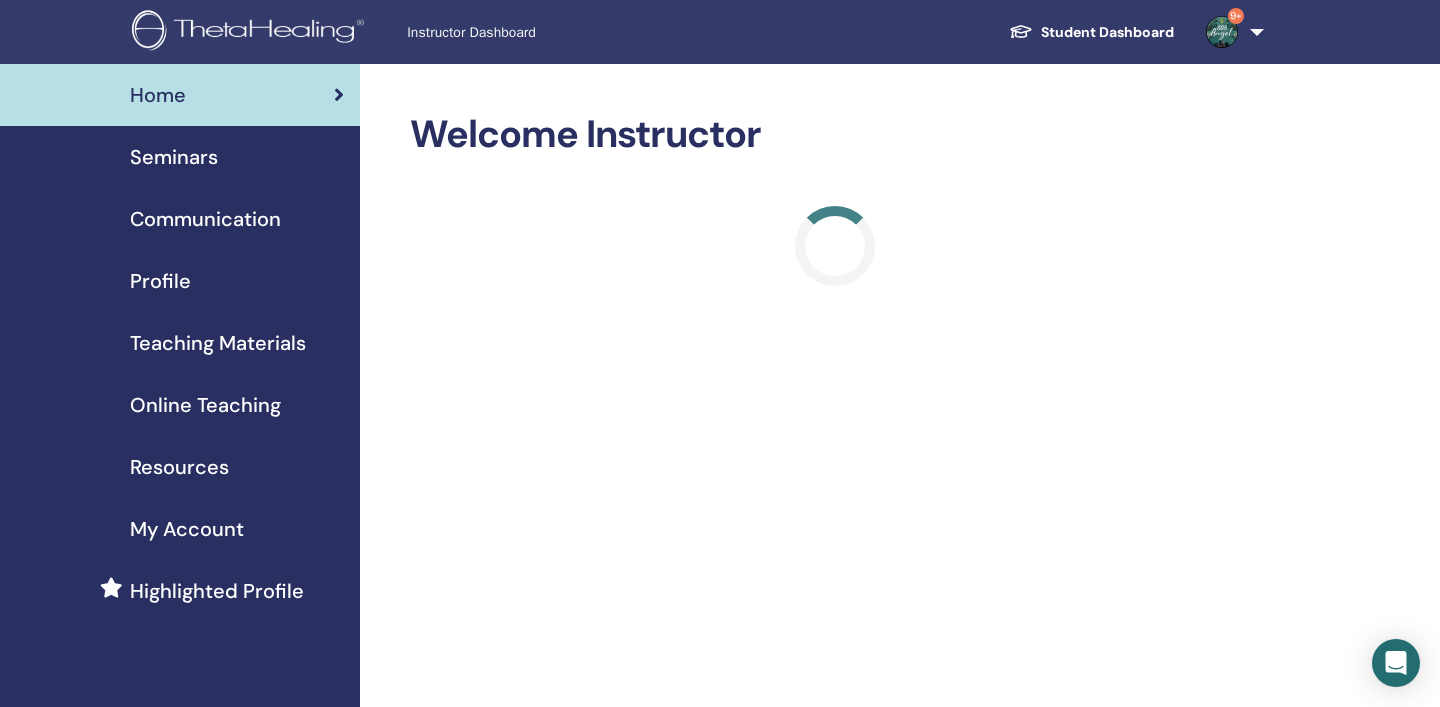 scroll, scrollTop: 0, scrollLeft: 0, axis: both 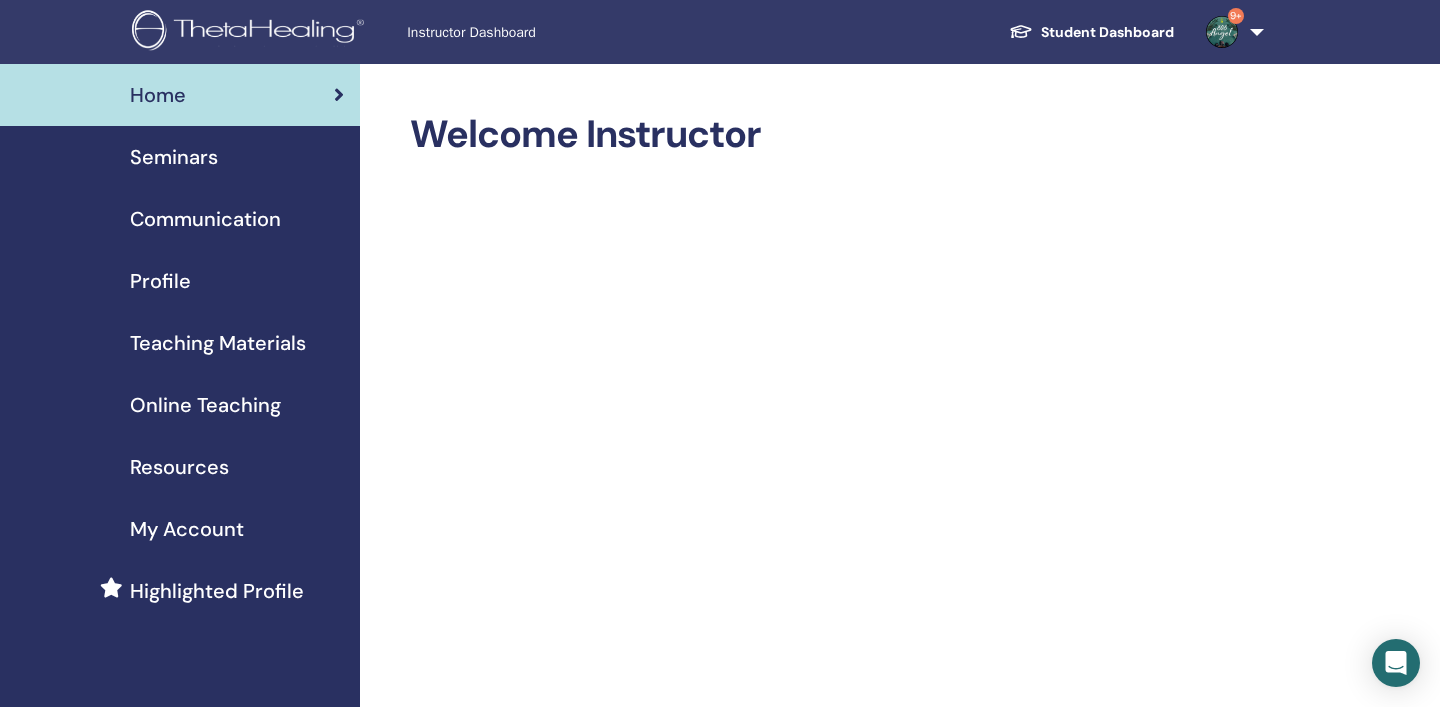 click on "Seminars" at bounding box center (174, 157) 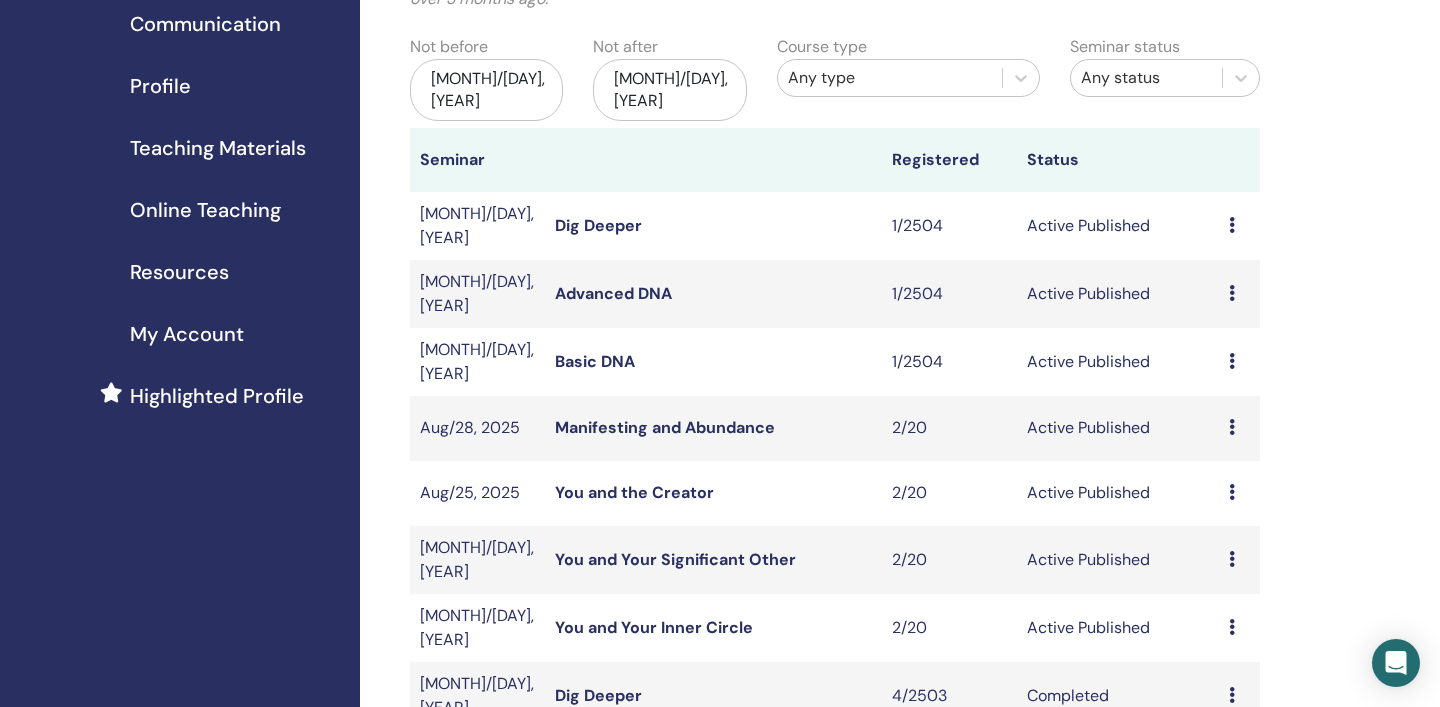 scroll, scrollTop: 194, scrollLeft: 0, axis: vertical 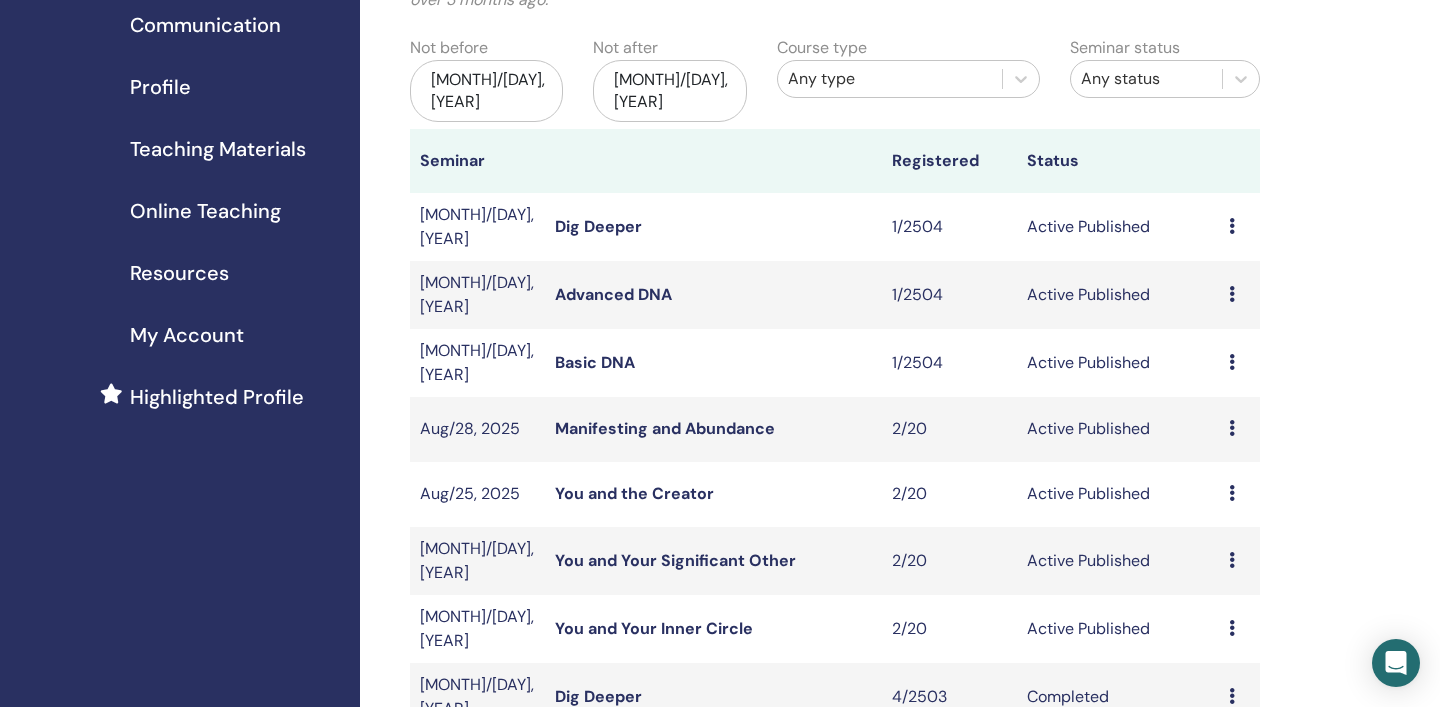 click at bounding box center [1232, 428] 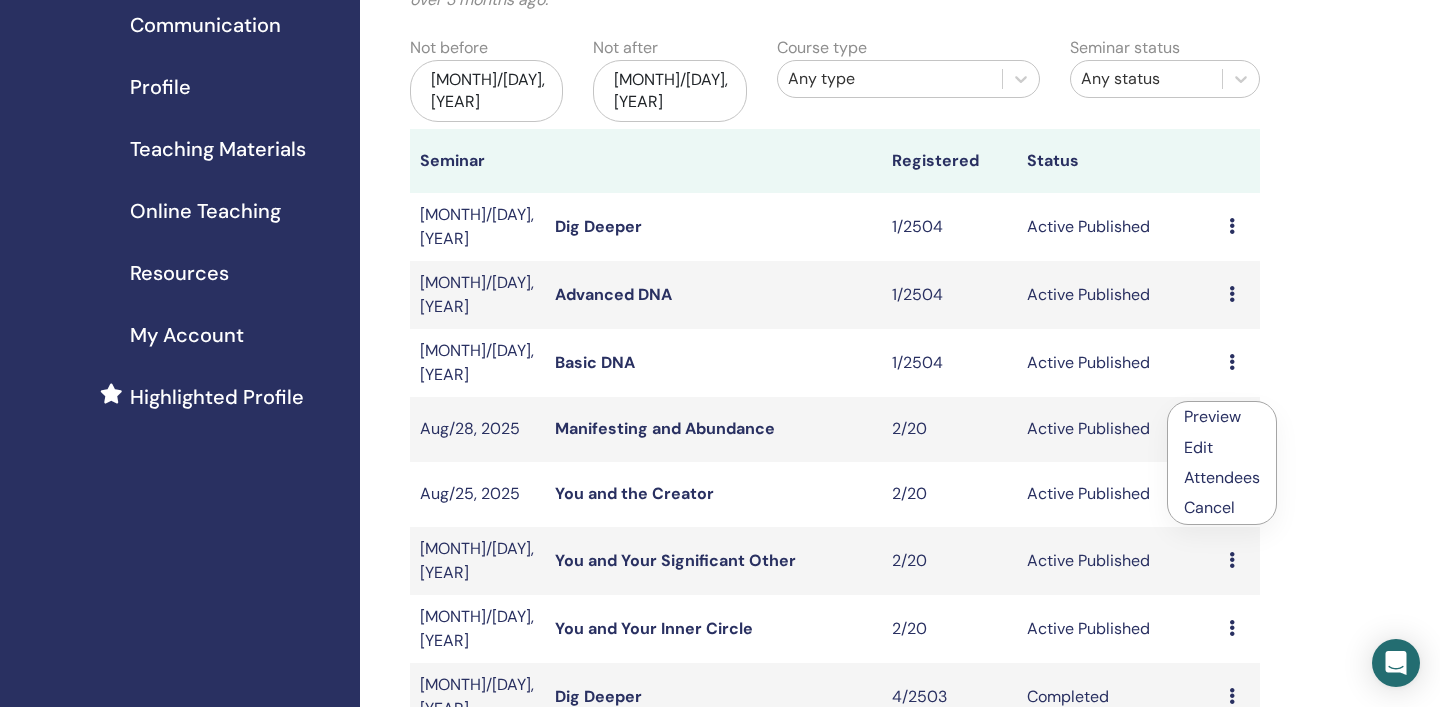 click on "Preview" at bounding box center [1212, 416] 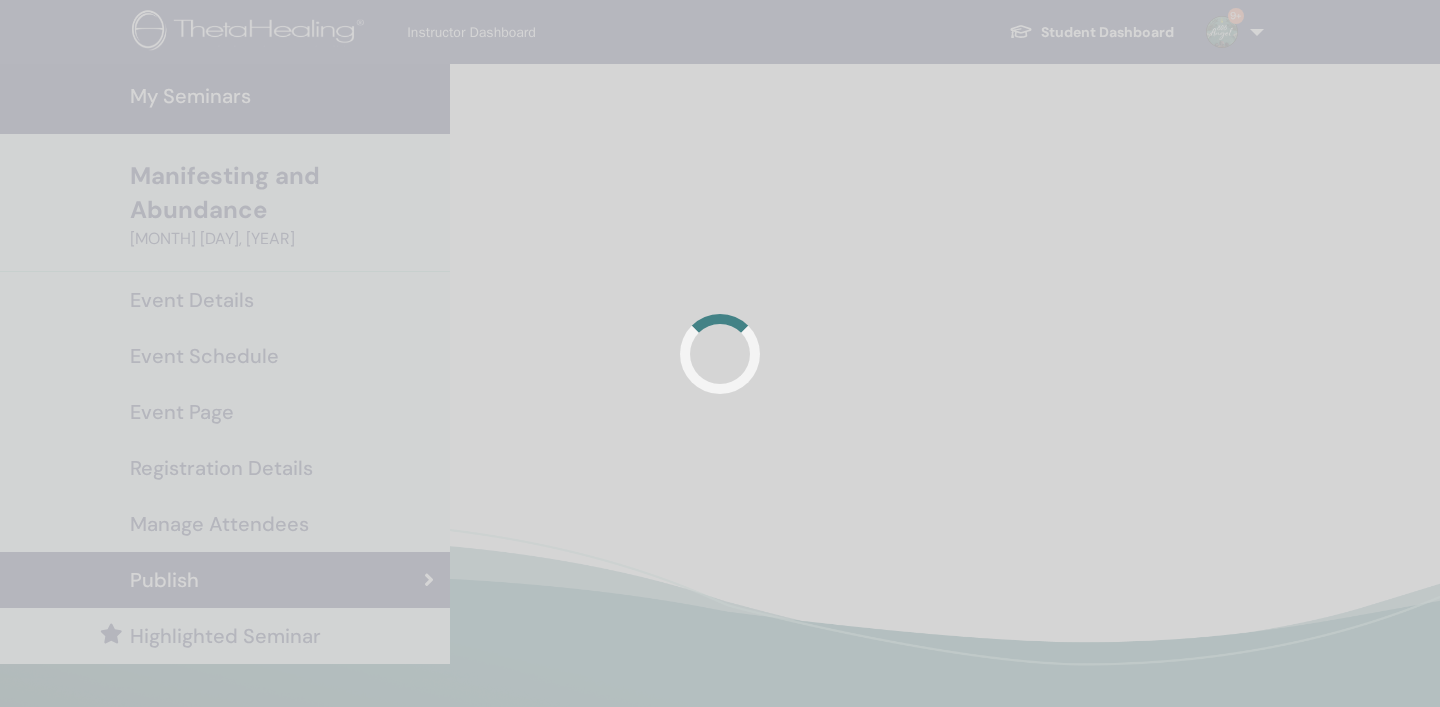 scroll, scrollTop: 0, scrollLeft: 0, axis: both 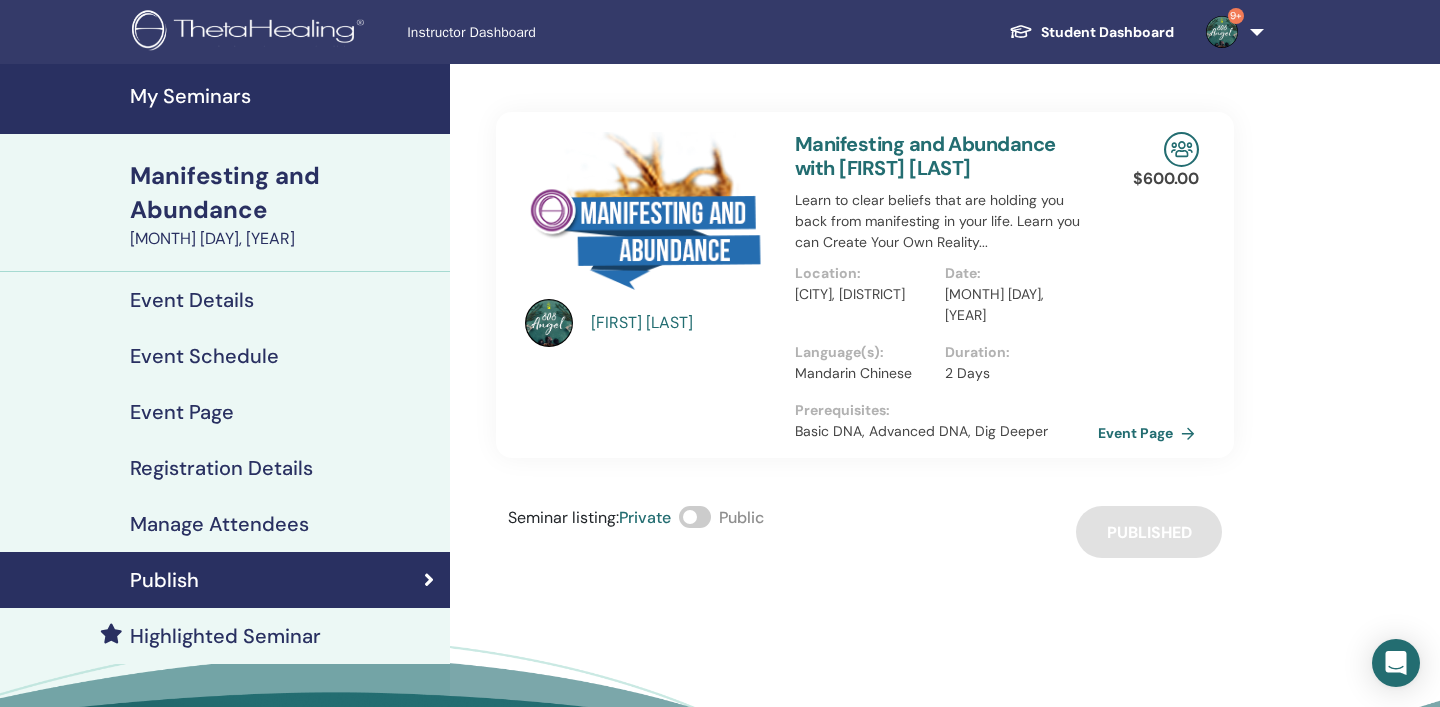 click on "Event Page" at bounding box center (1150, 433) 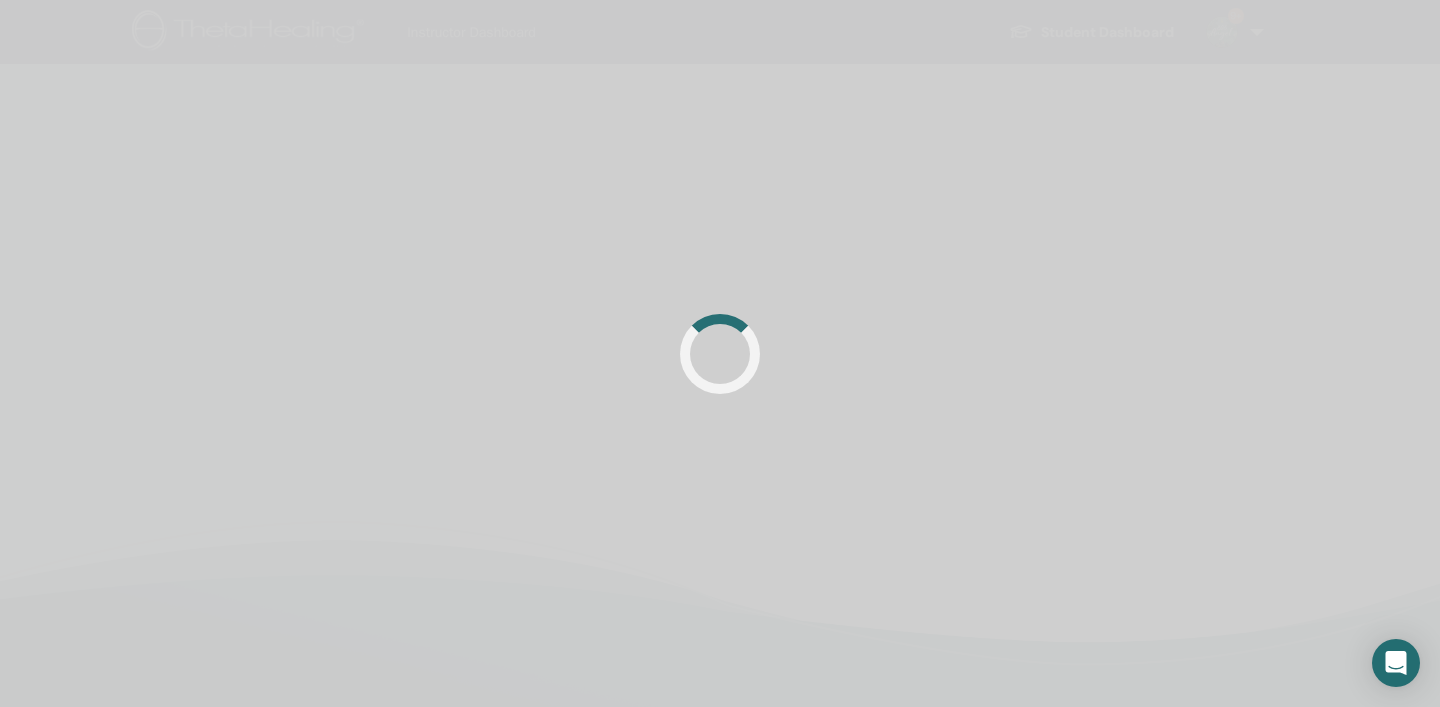 scroll, scrollTop: 0, scrollLeft: 0, axis: both 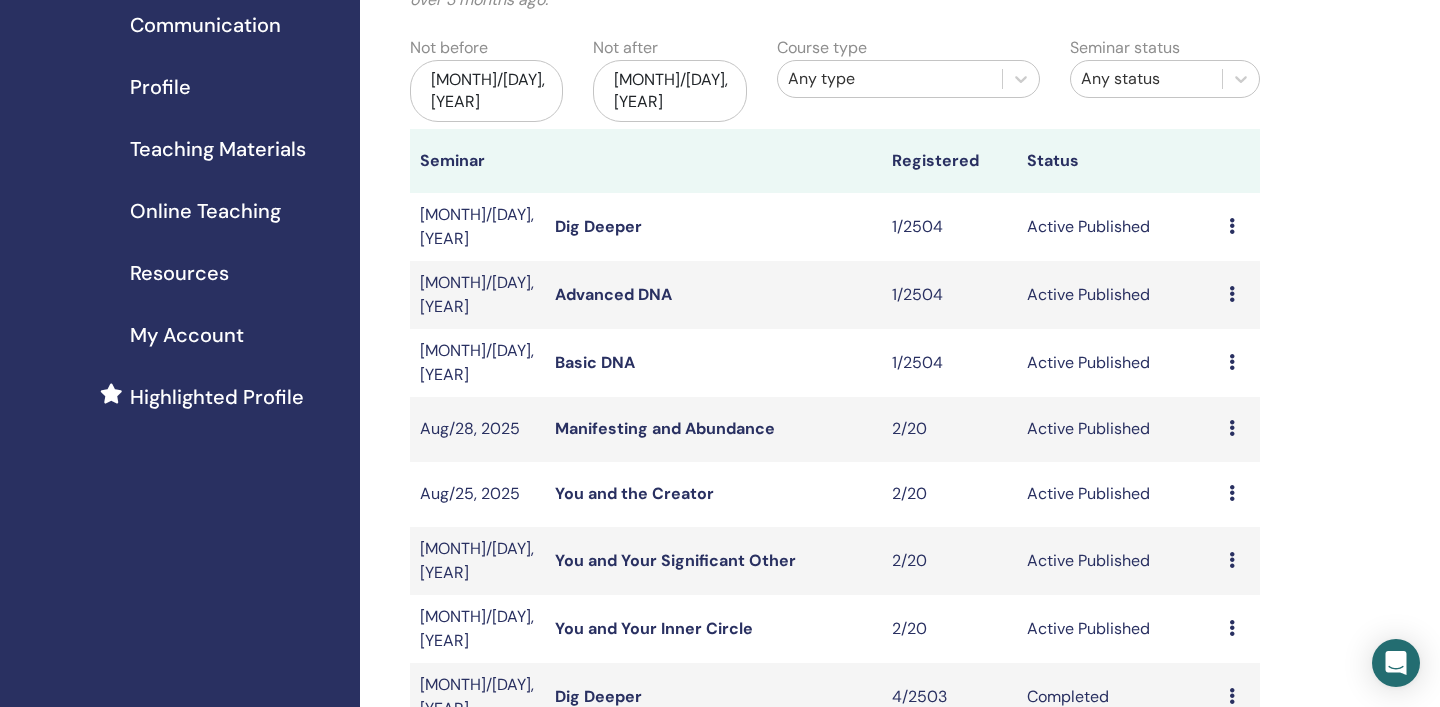 click on "Active Published" at bounding box center (1118, 363) 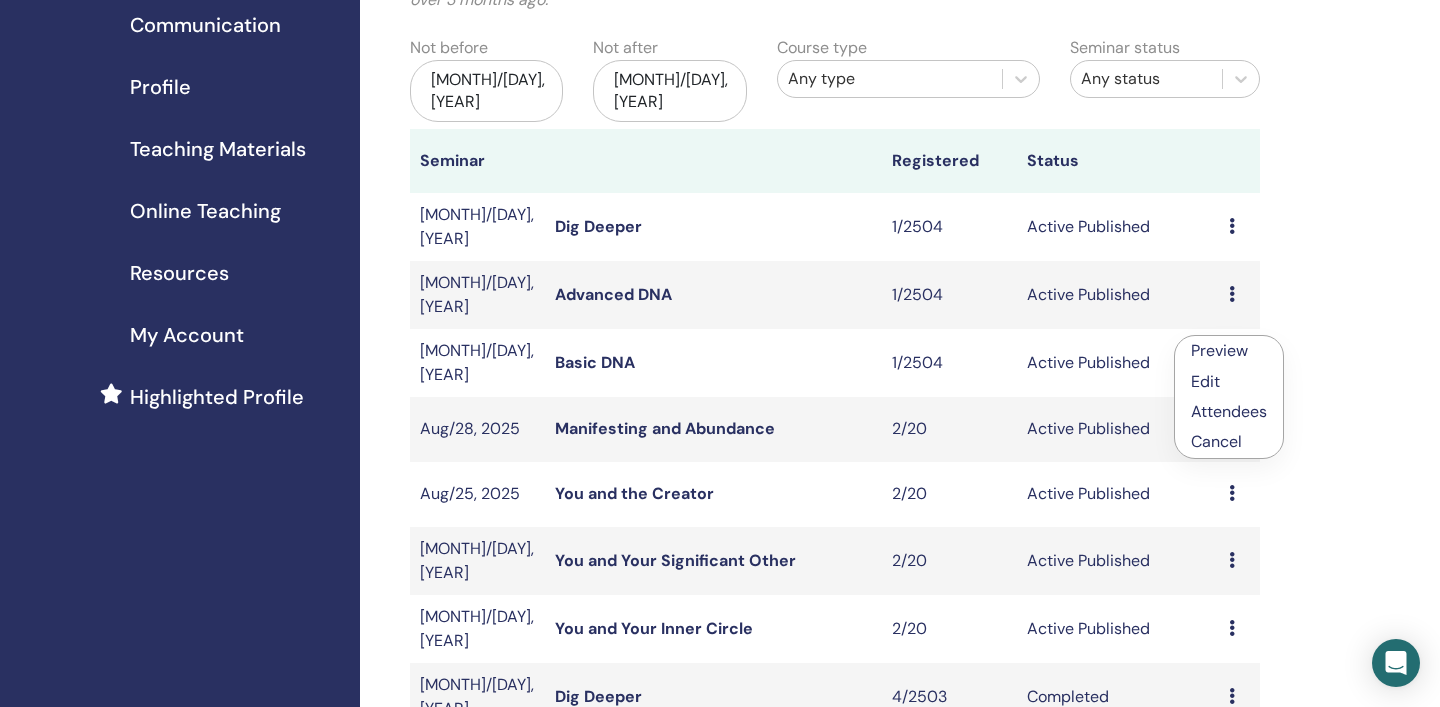 click on "Preview" at bounding box center (1219, 350) 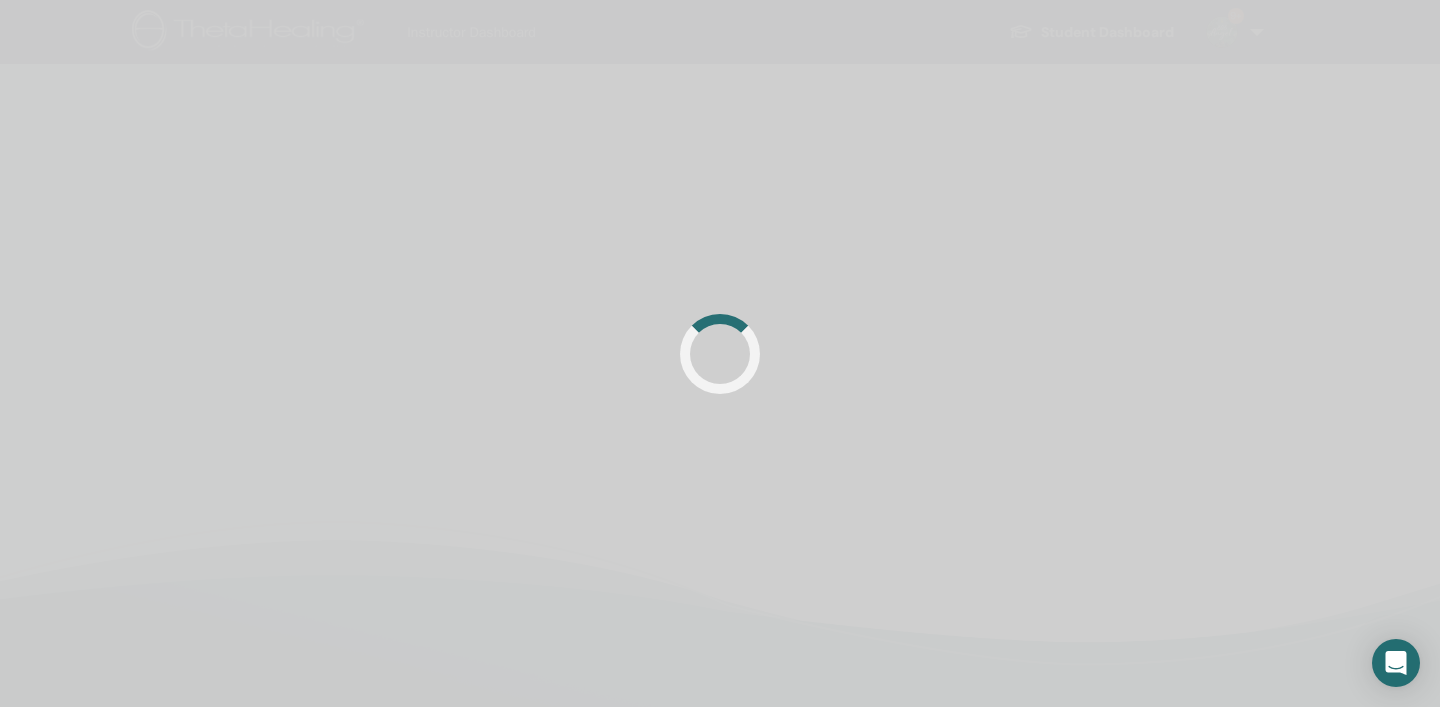 scroll, scrollTop: 0, scrollLeft: 0, axis: both 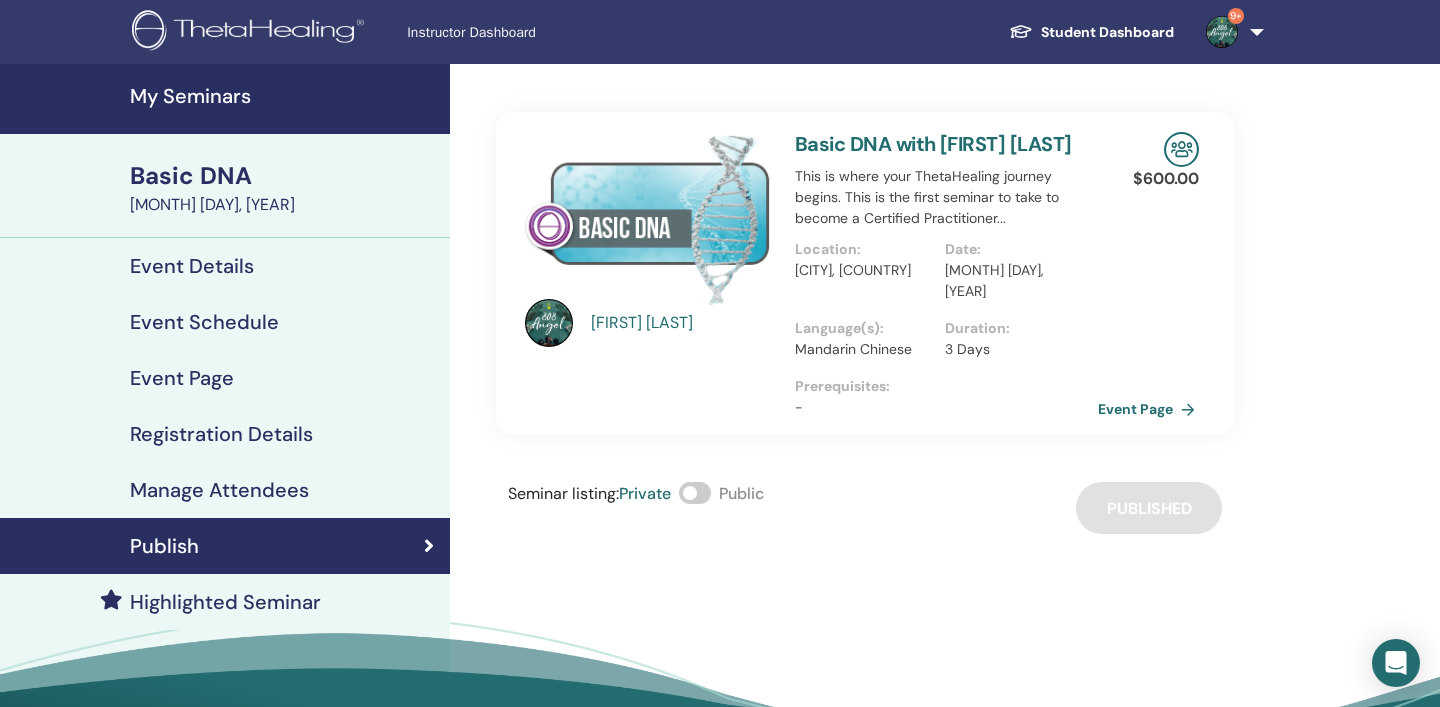 click on "Event Page" at bounding box center (1150, 409) 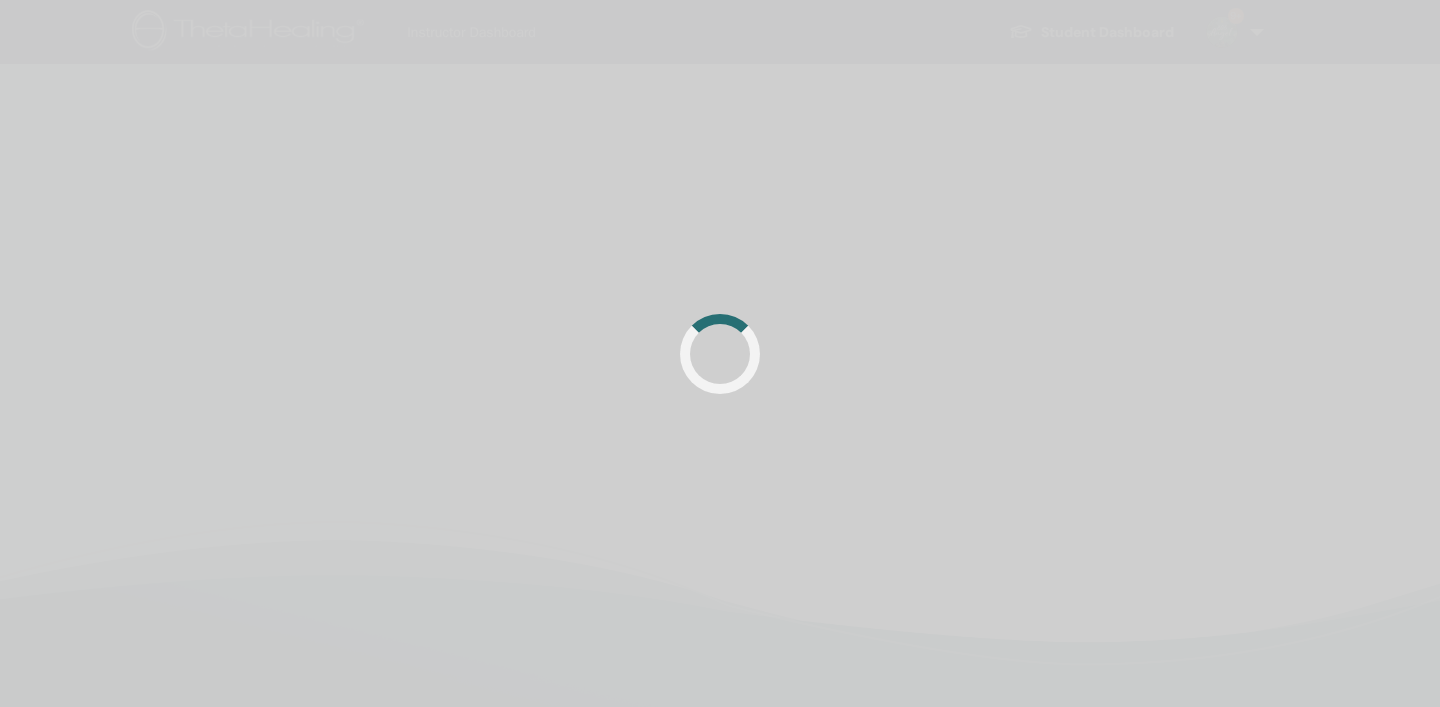 scroll, scrollTop: 0, scrollLeft: 0, axis: both 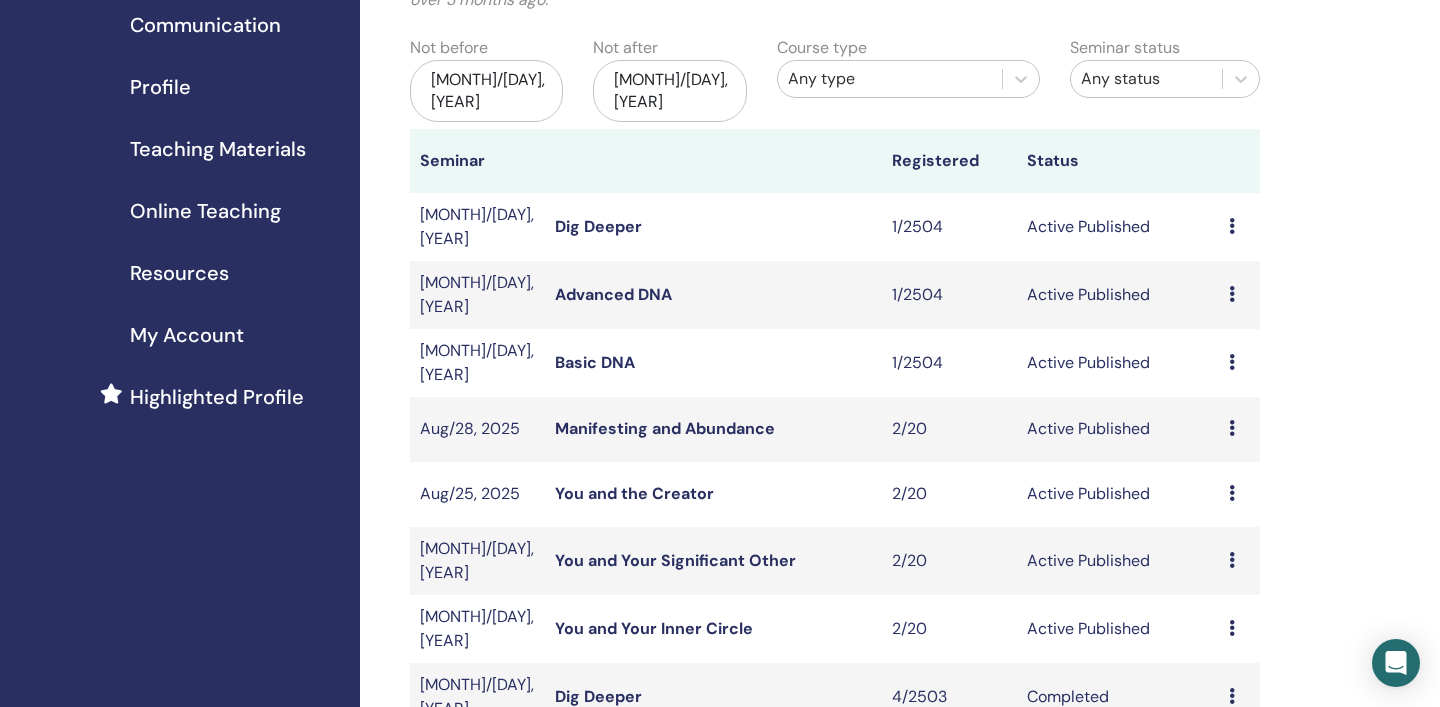 click at bounding box center [1232, 294] 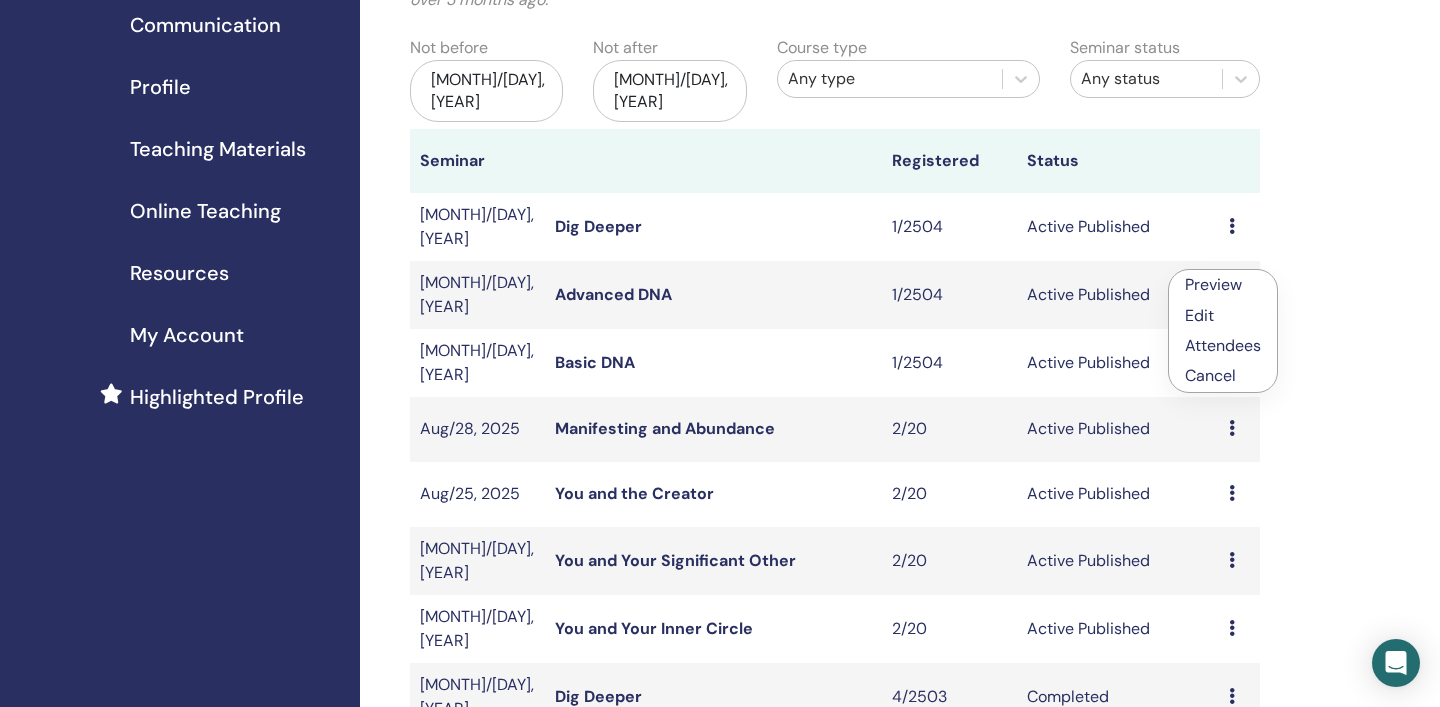 click on "Preview" at bounding box center [1213, 284] 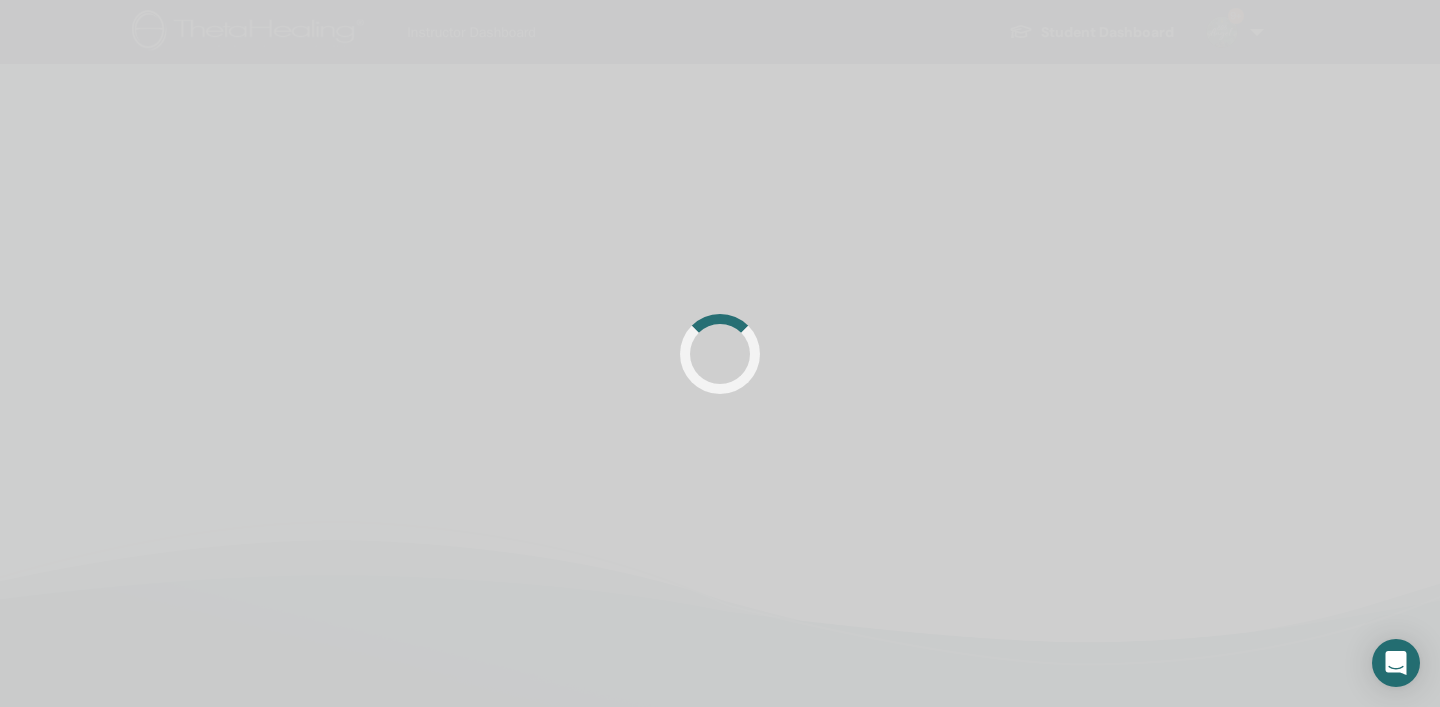 scroll, scrollTop: 0, scrollLeft: 0, axis: both 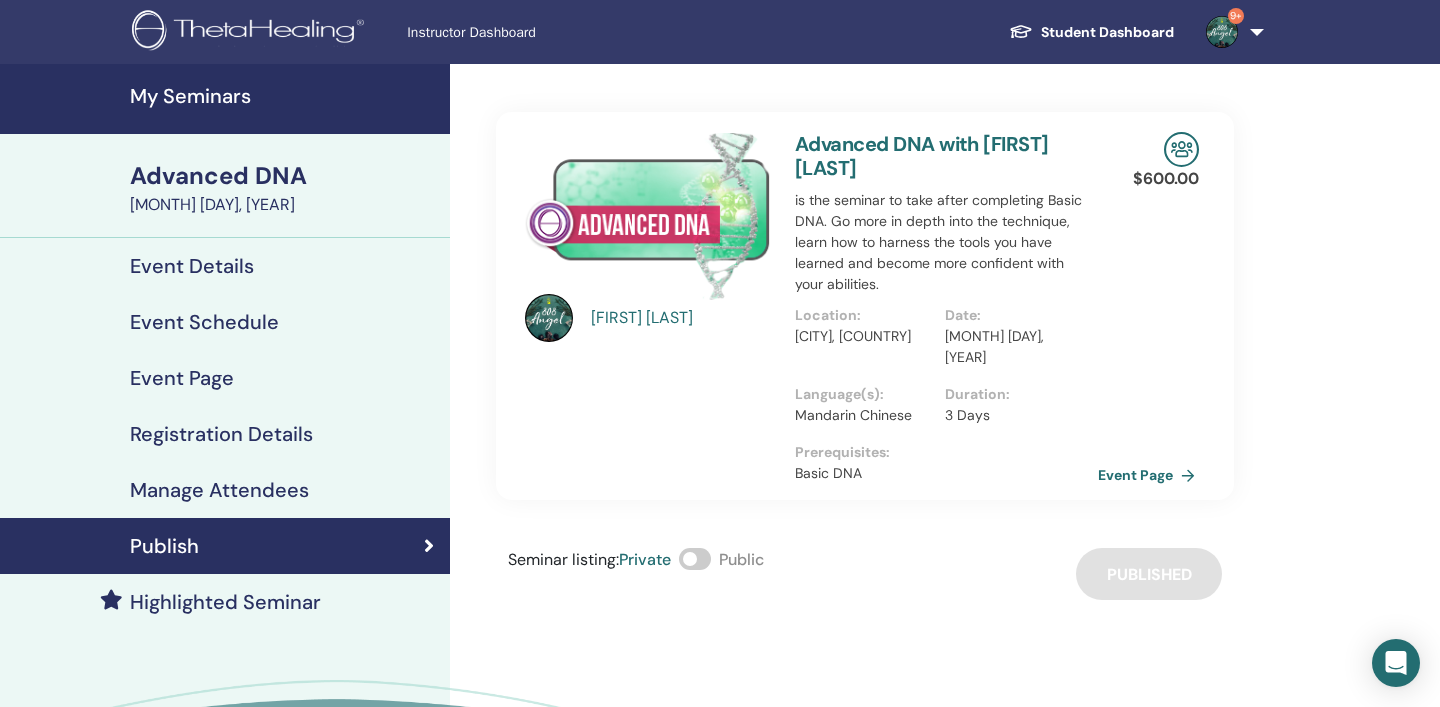 click on "Event Page" at bounding box center (1150, 475) 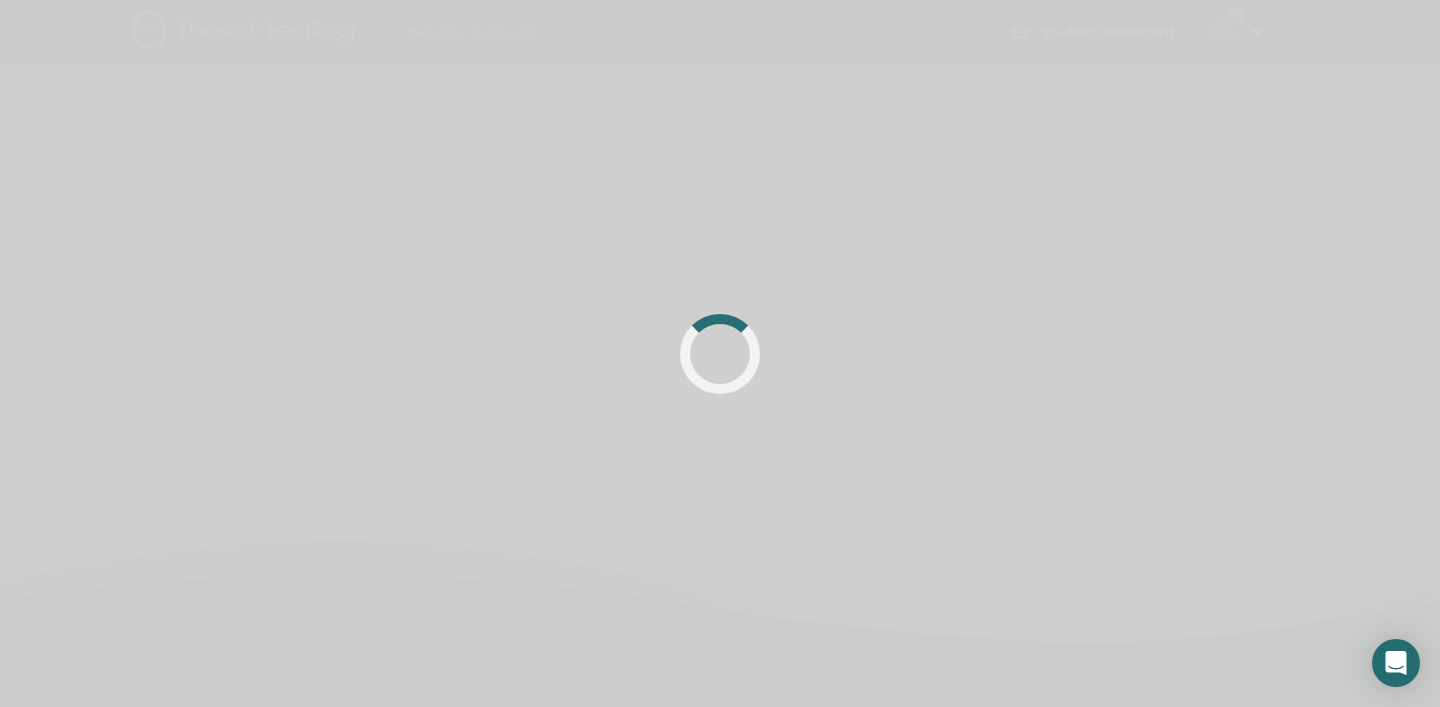 scroll, scrollTop: 0, scrollLeft: 0, axis: both 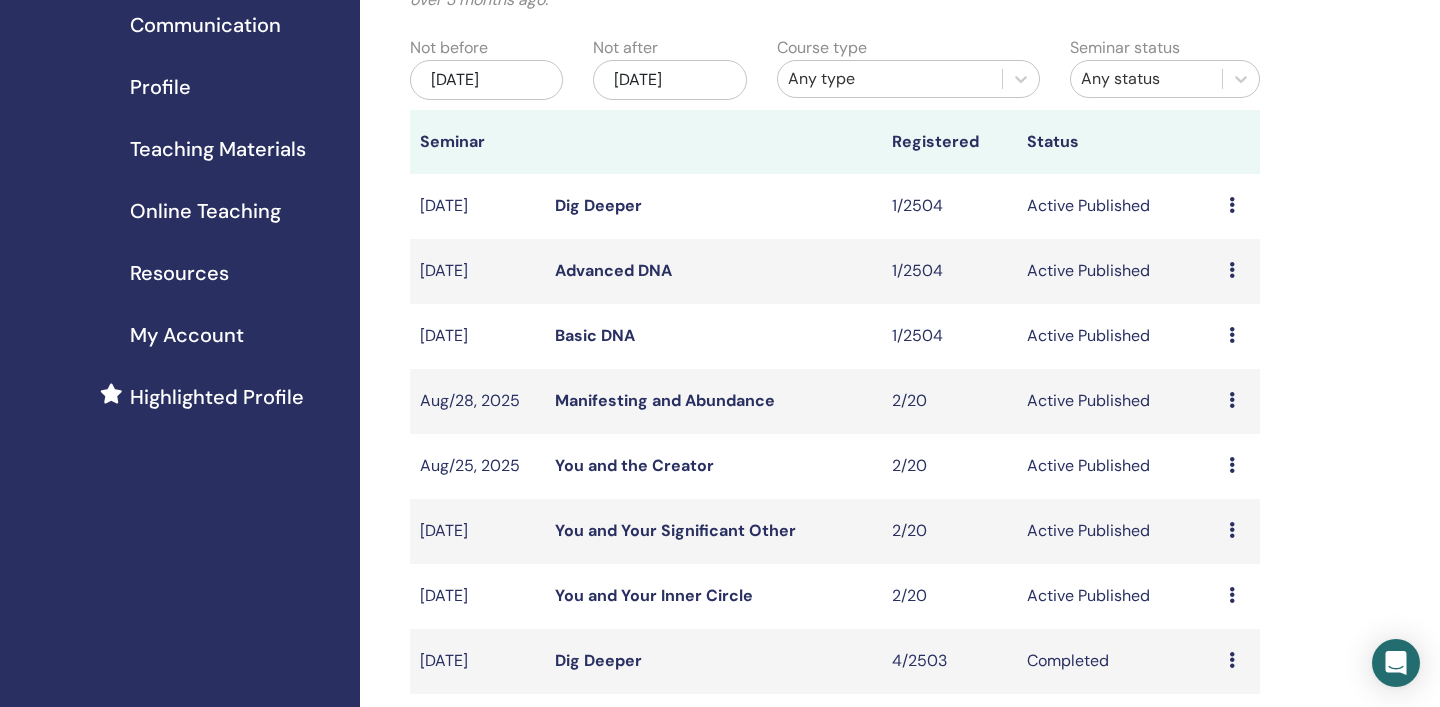 click at bounding box center [1232, 205] 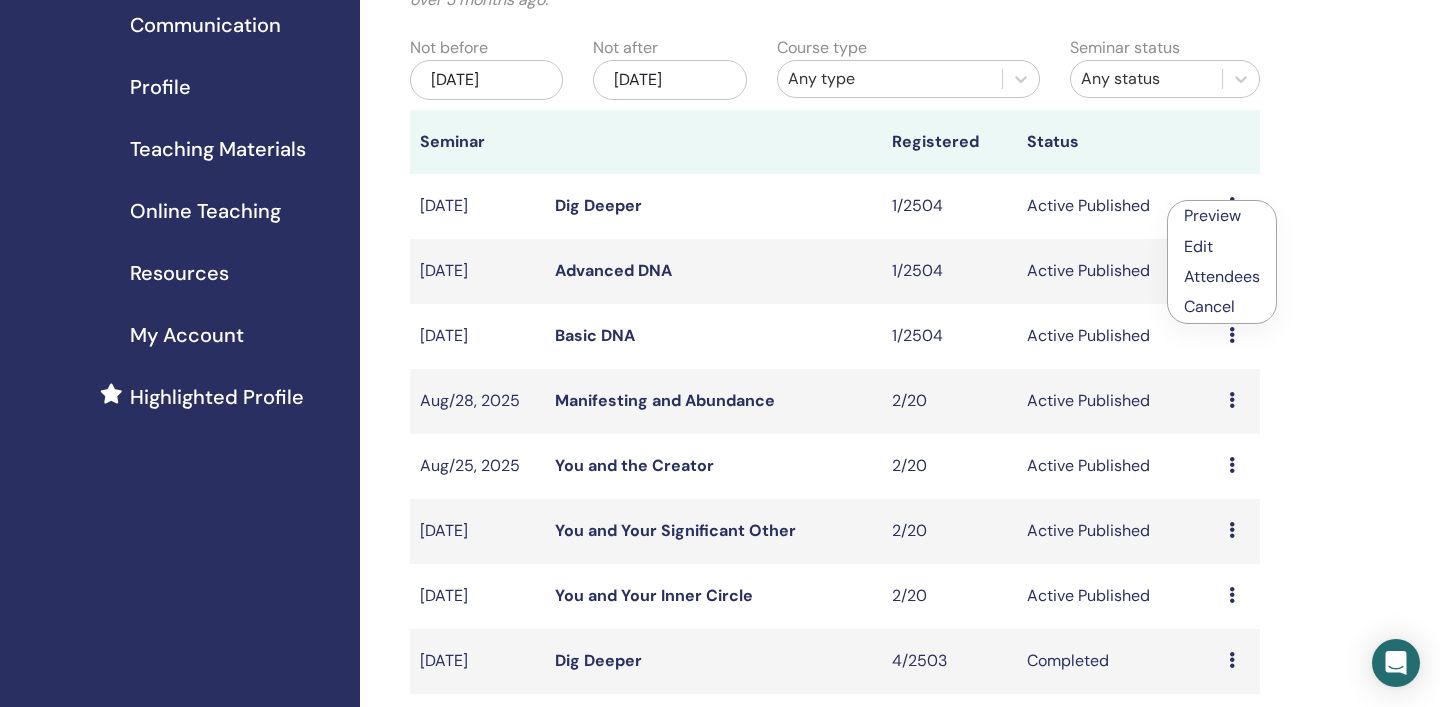 click on "Preview" at bounding box center [1212, 215] 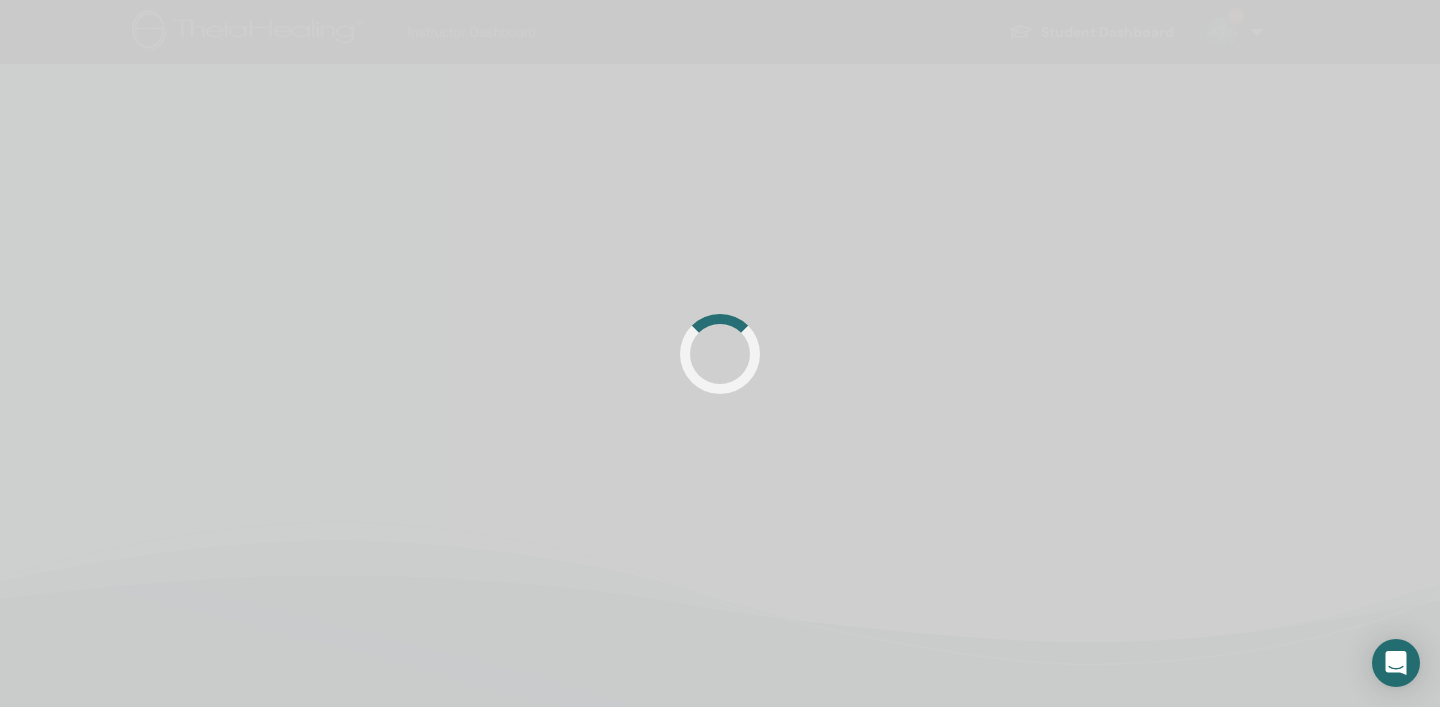 scroll, scrollTop: 0, scrollLeft: 0, axis: both 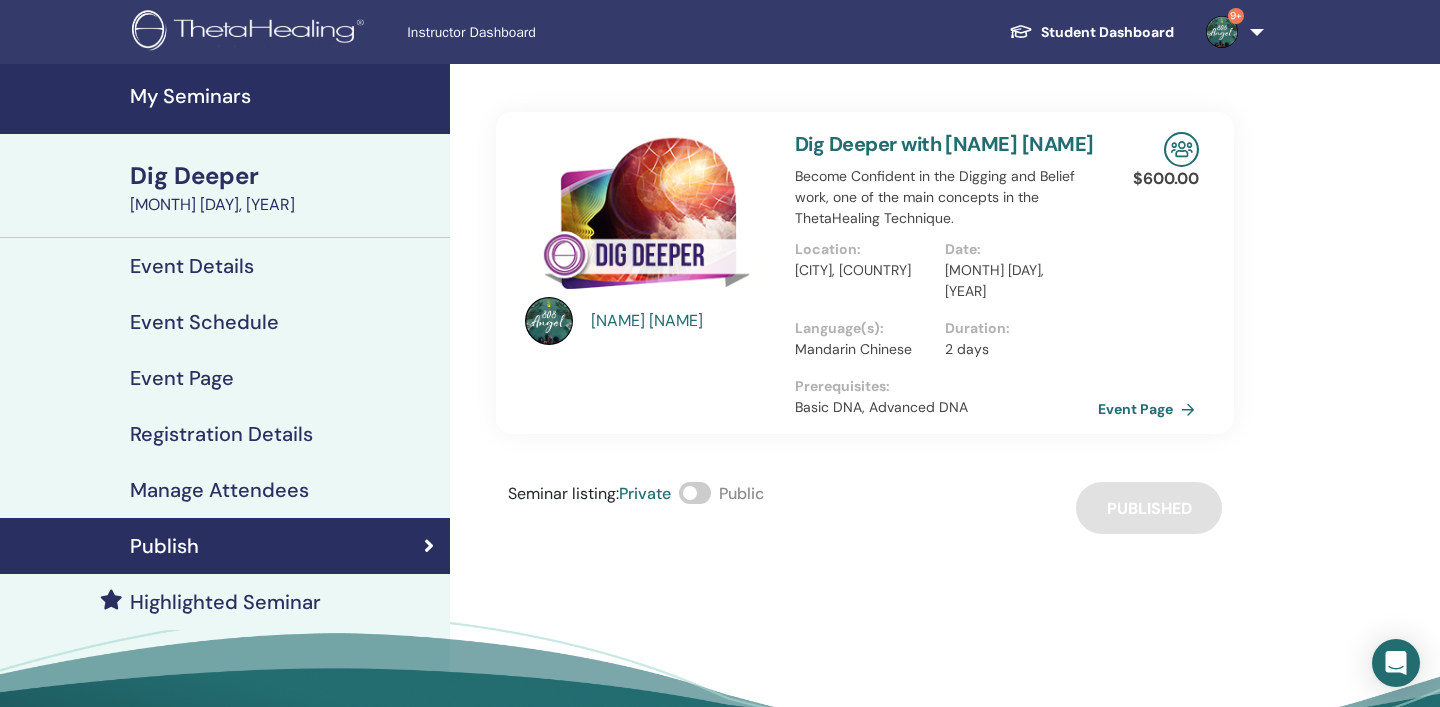 click on "Event Page" at bounding box center [1150, 409] 